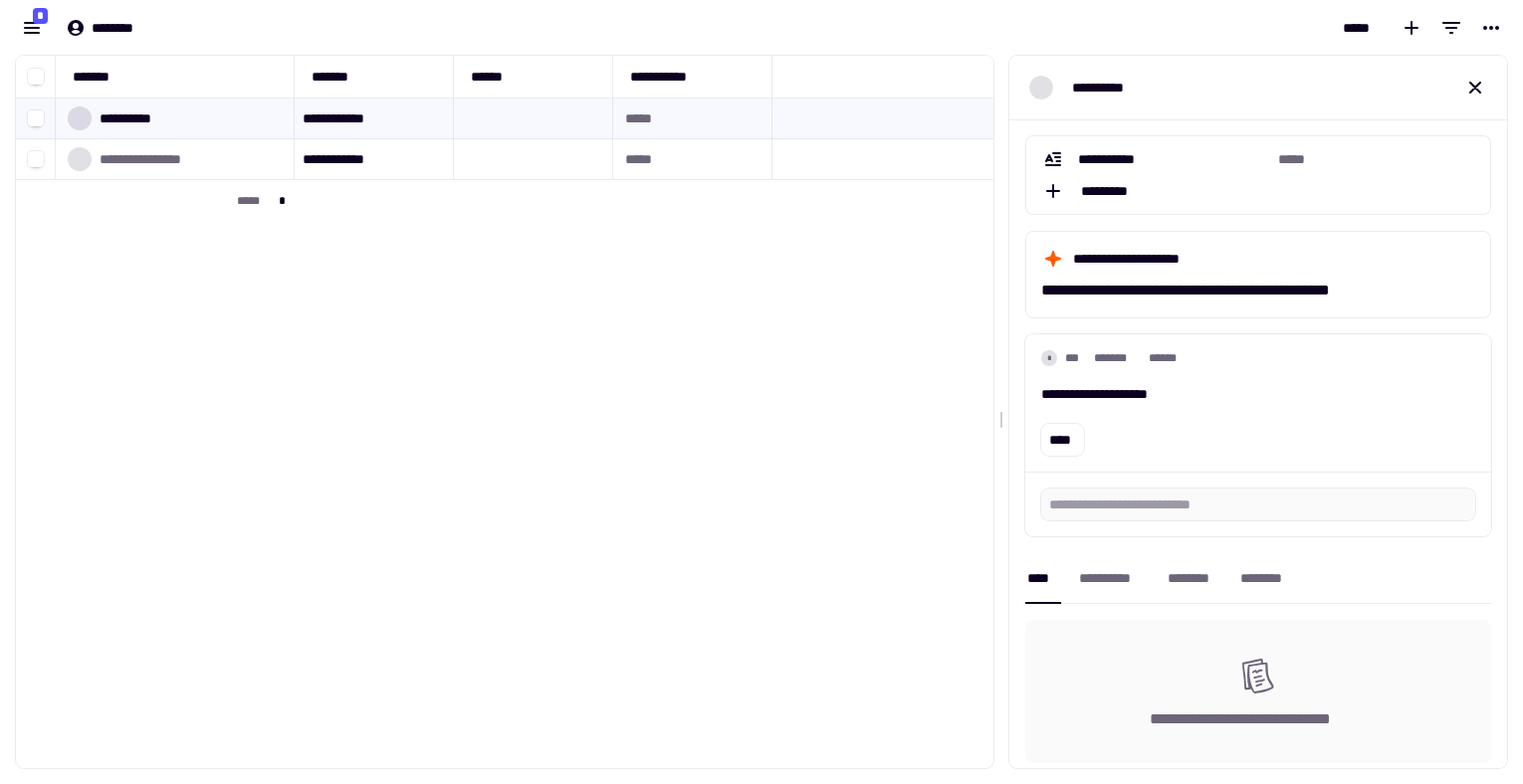 scroll, scrollTop: 0, scrollLeft: 0, axis: both 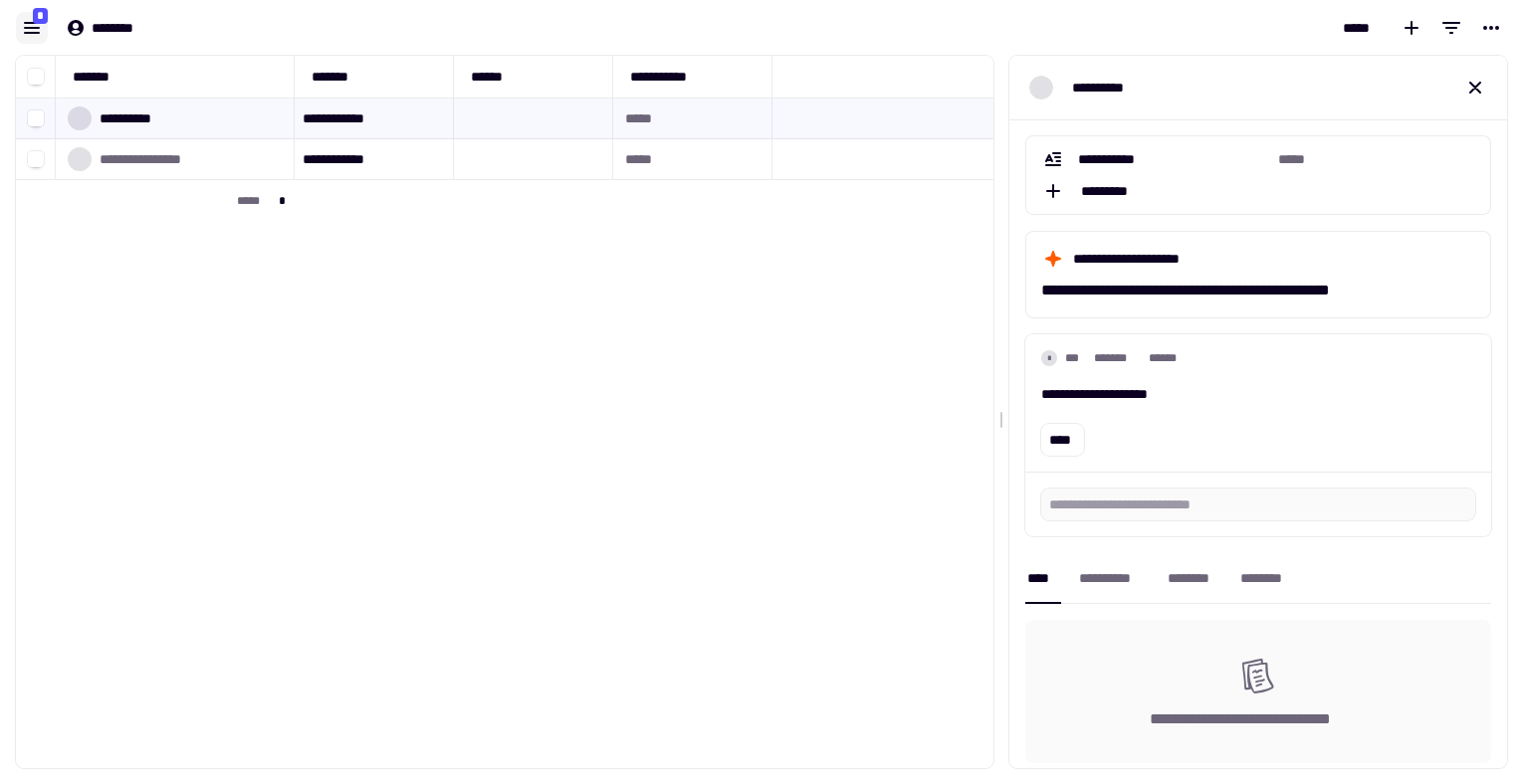 click 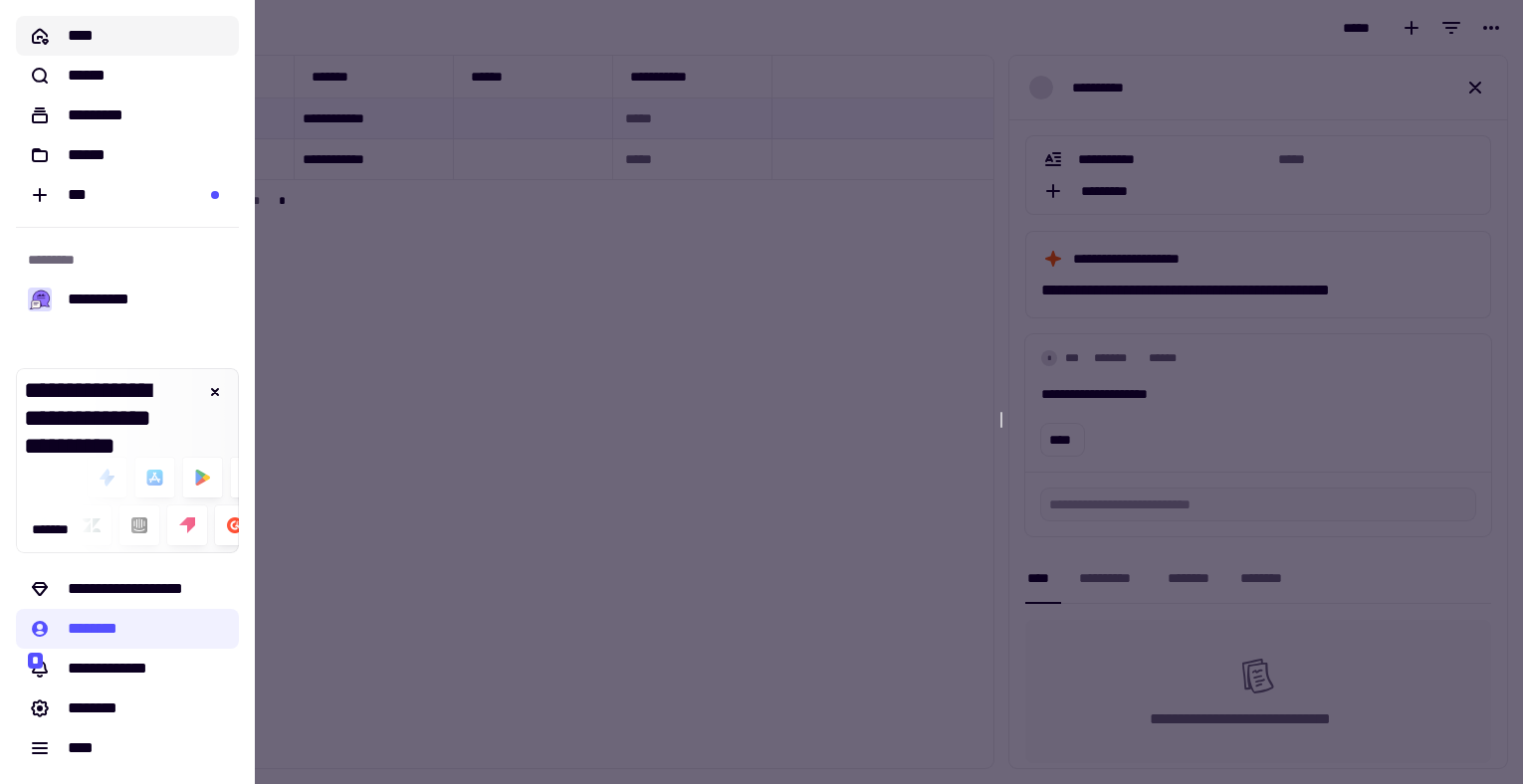 click on "****" 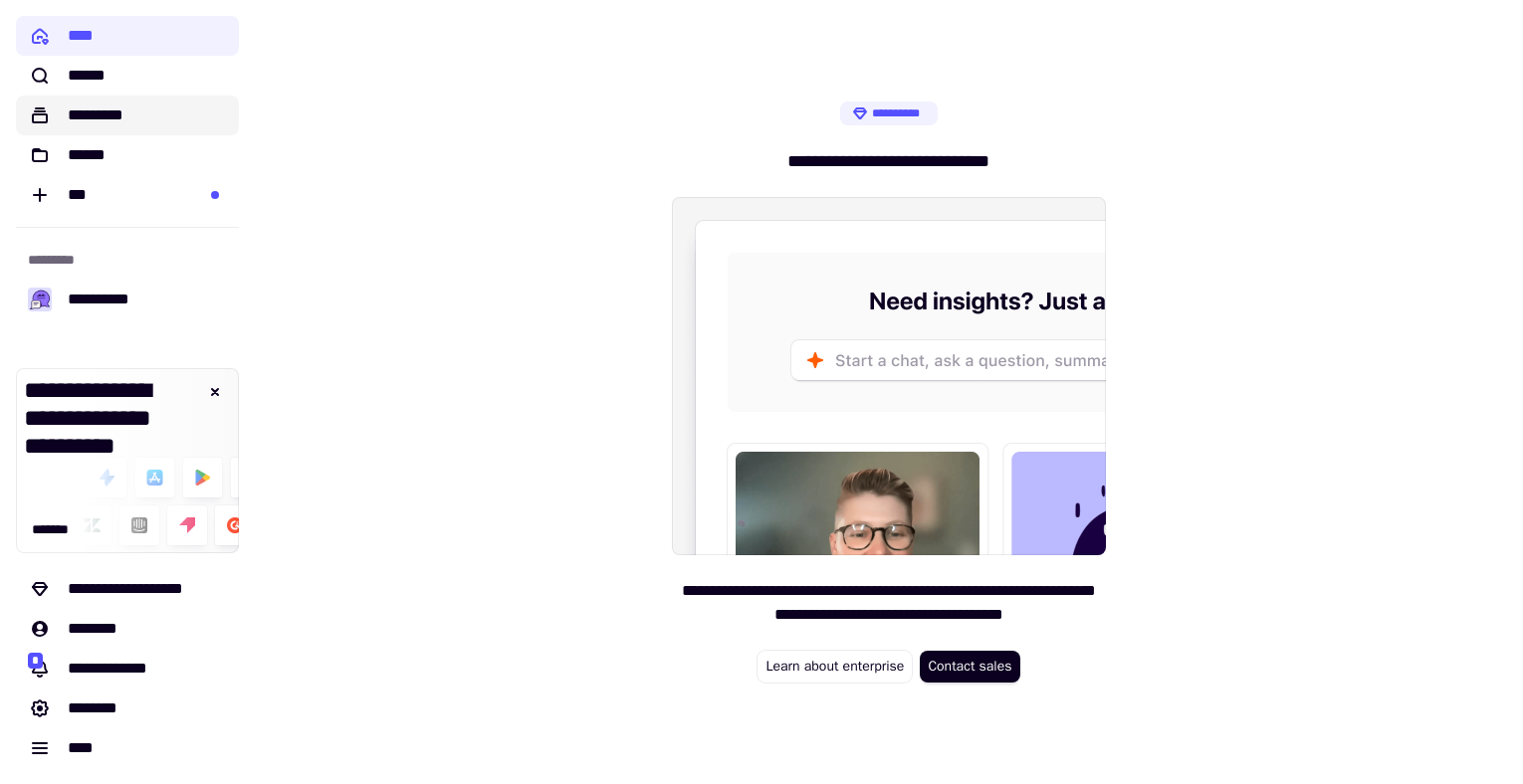 click on "*********" 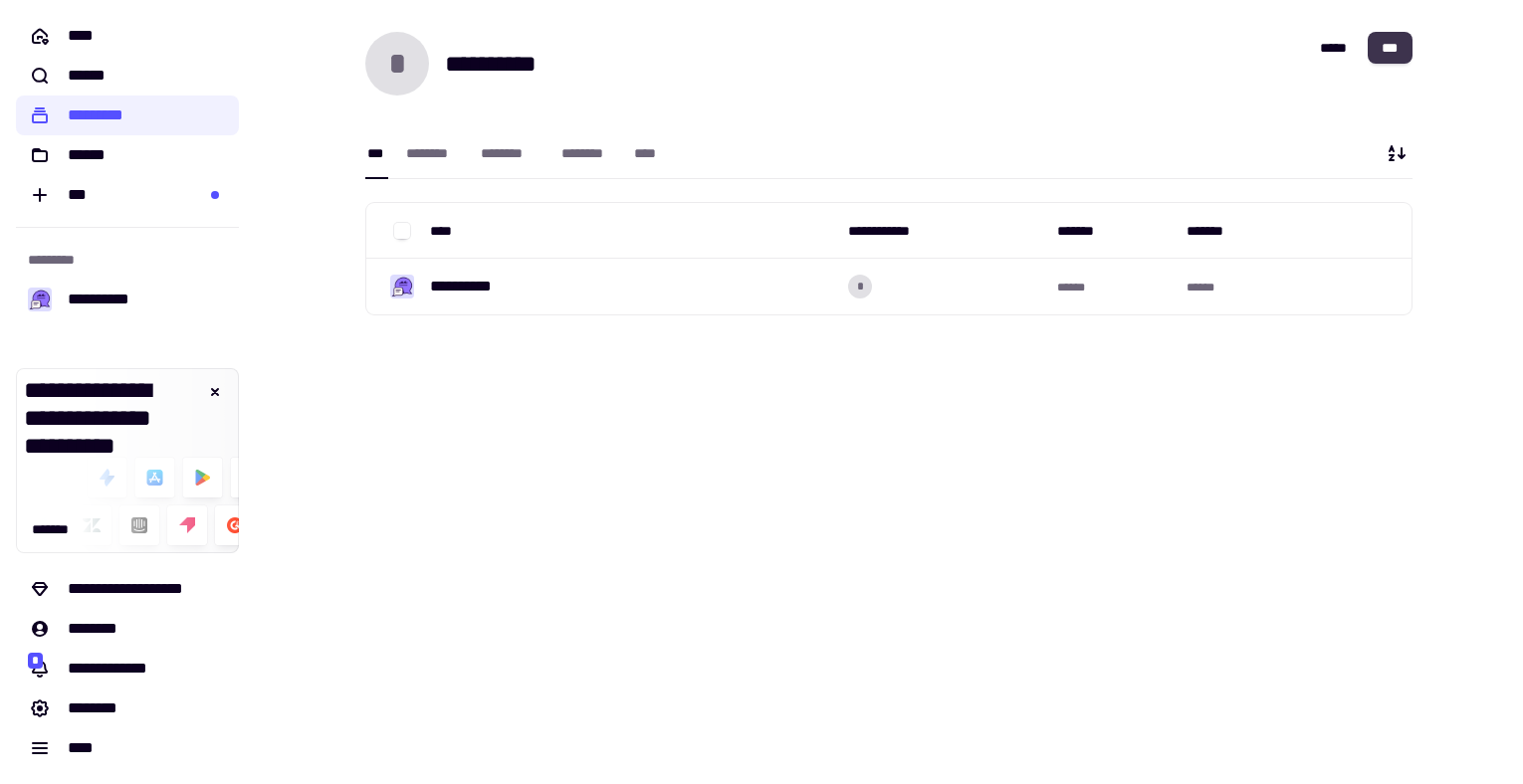 click on "***" 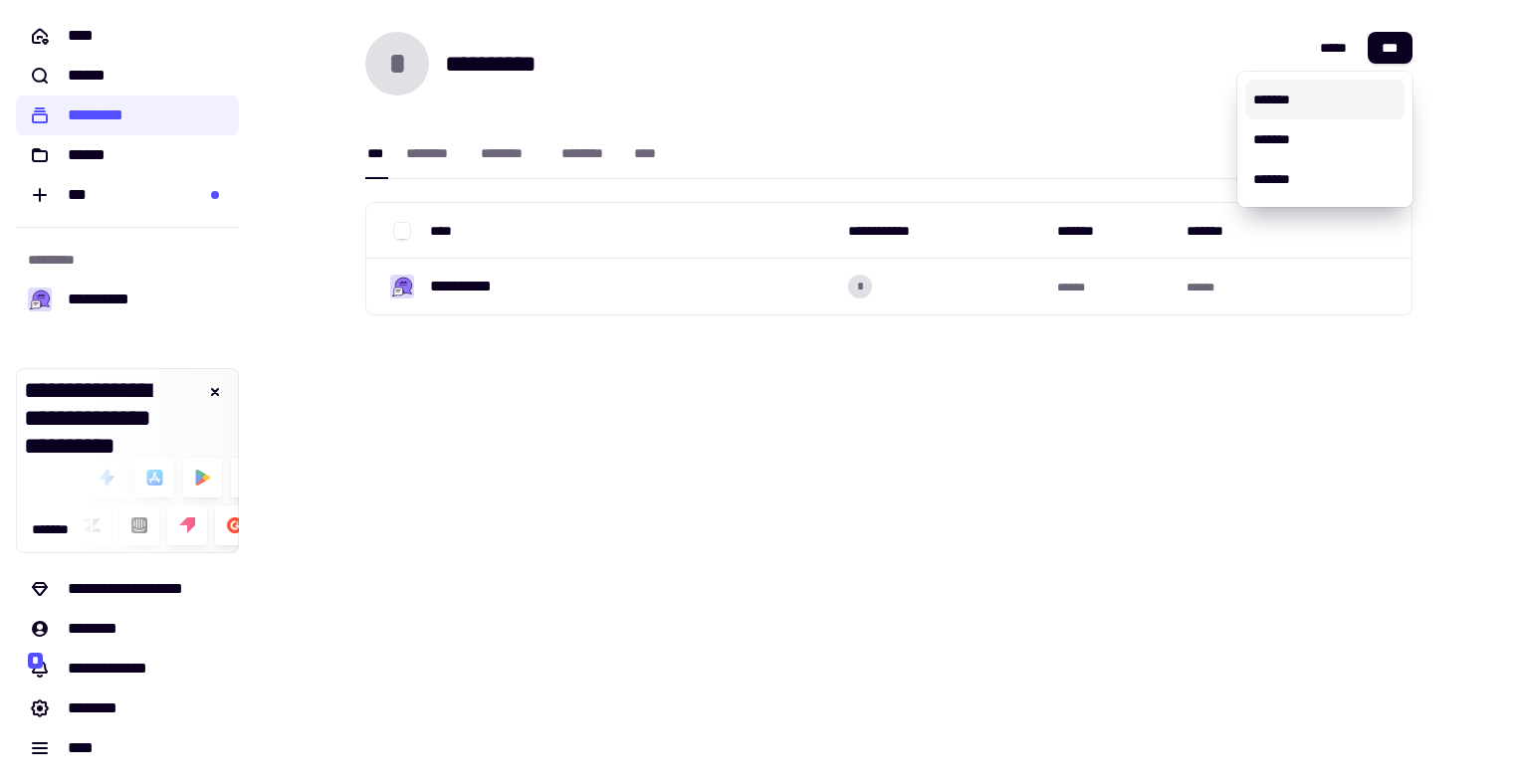 click on "**********" at bounding box center [889, 392] 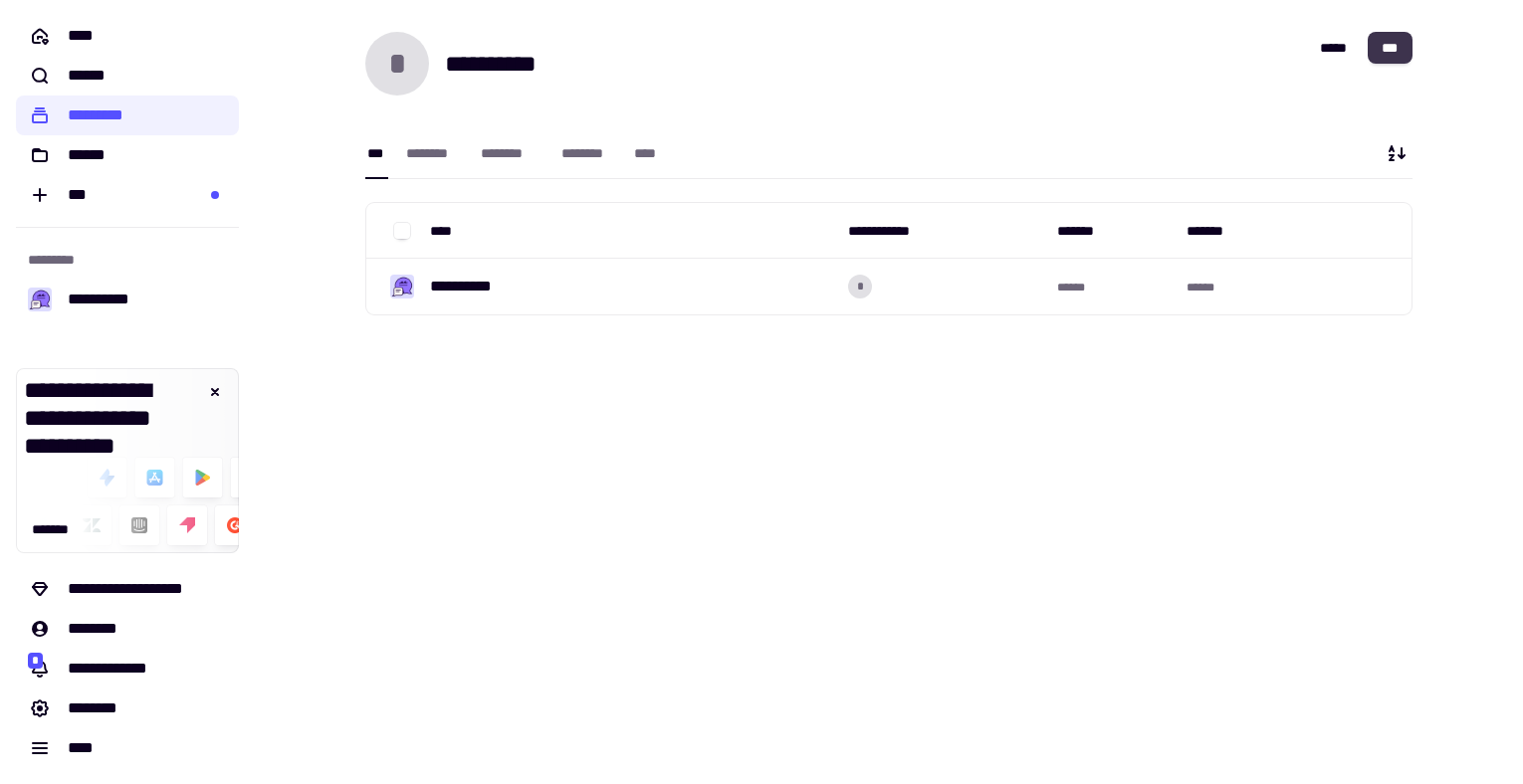 click on "***" 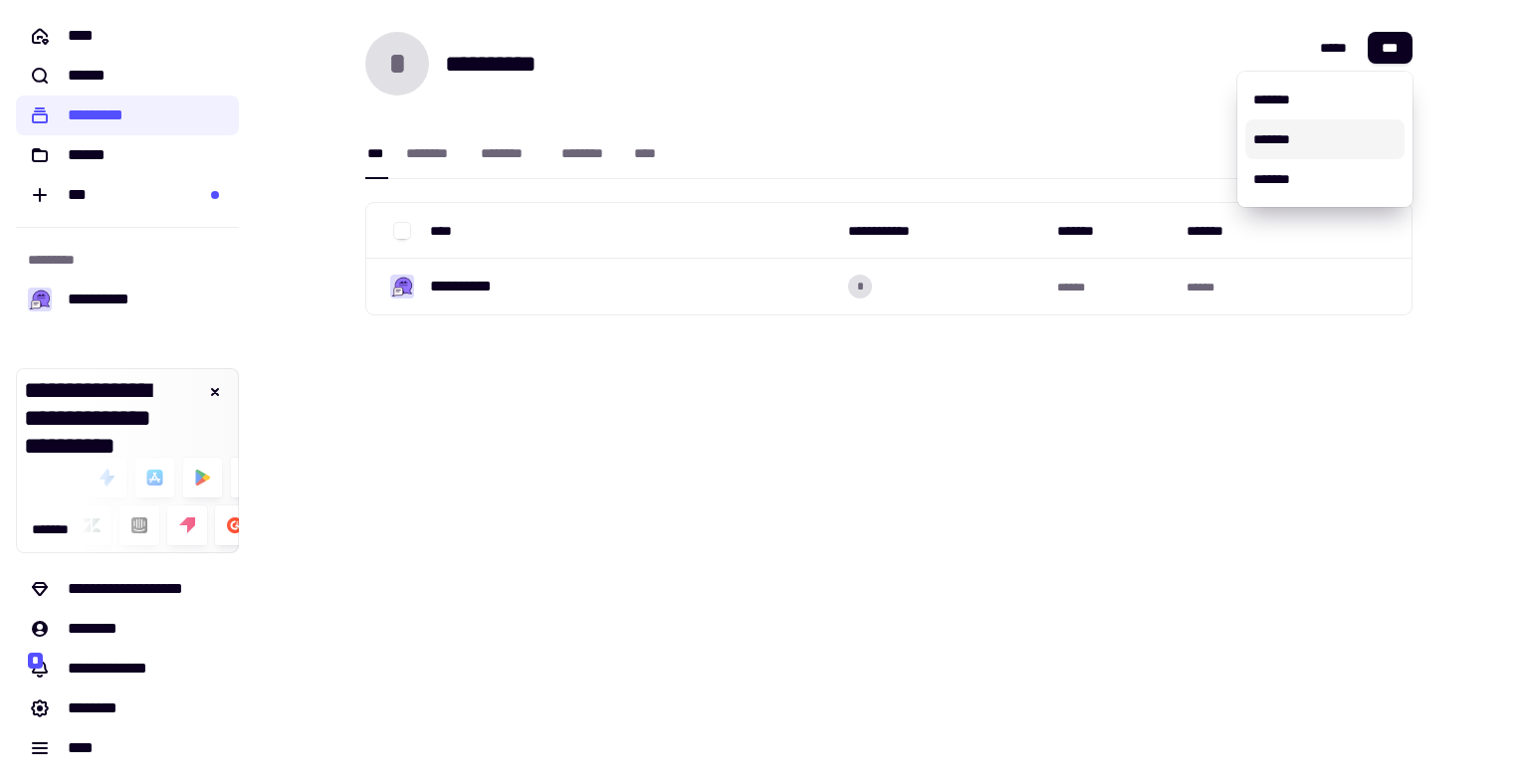 click on "*******" at bounding box center [1321, 139] 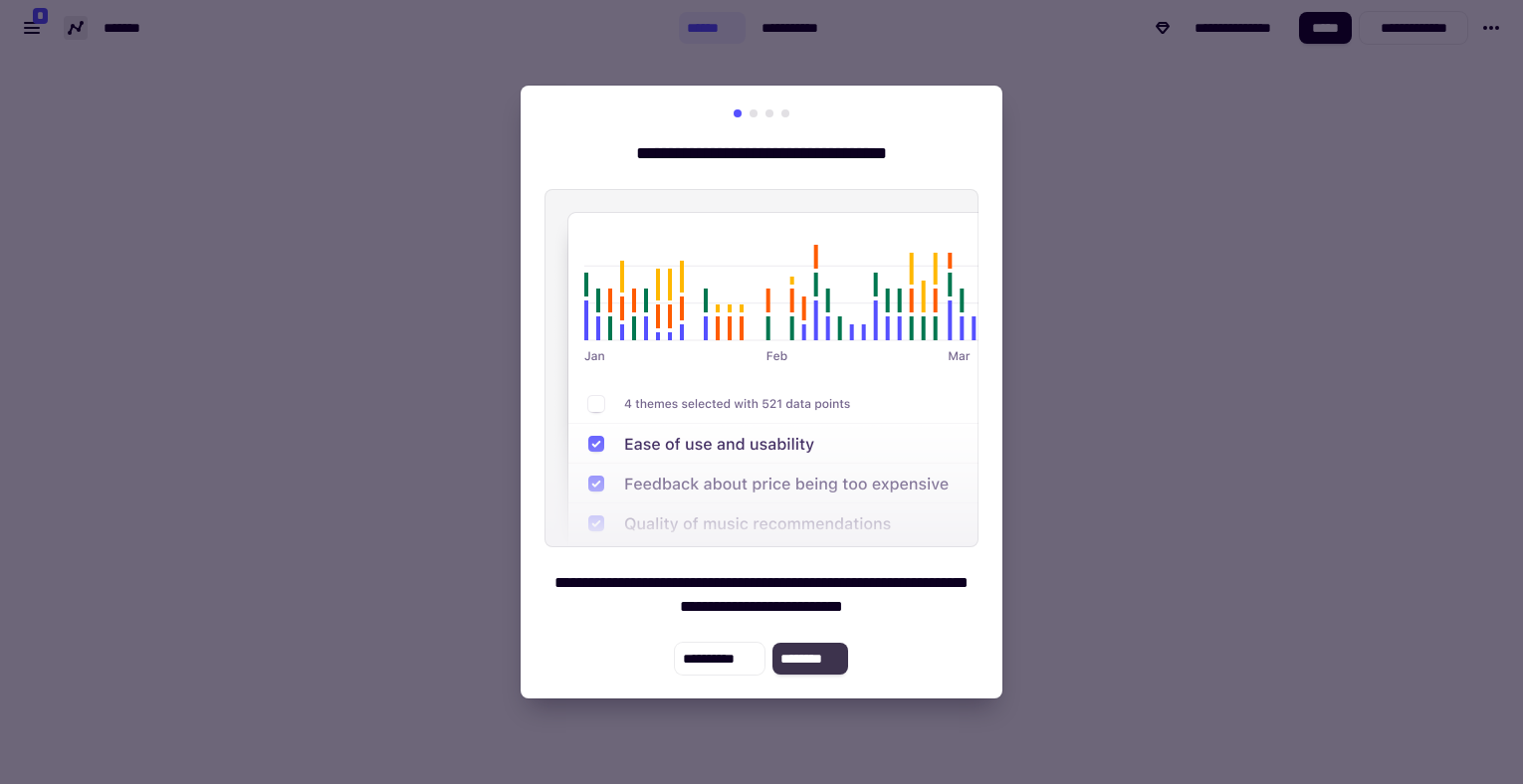 click on "********" 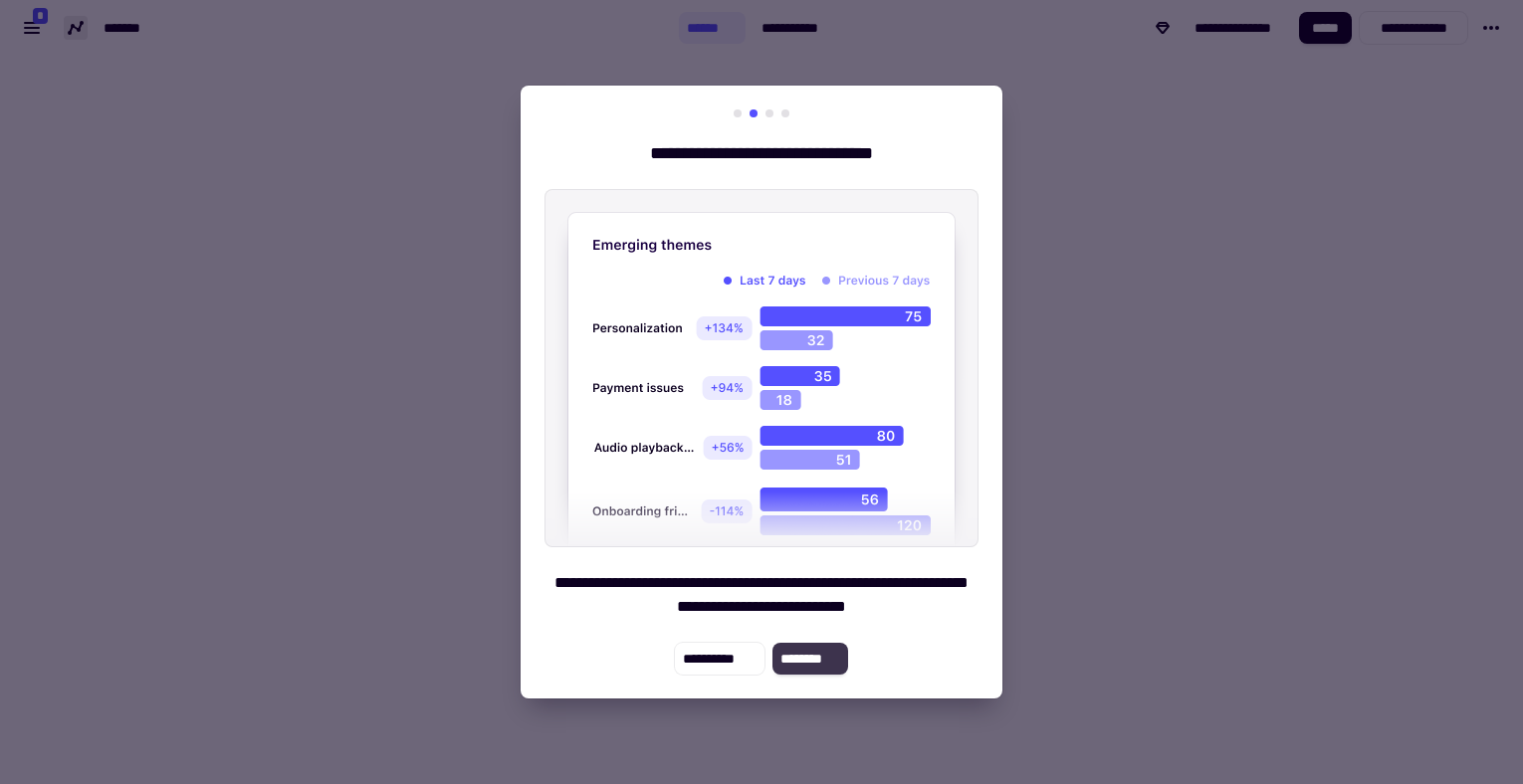 click on "********" 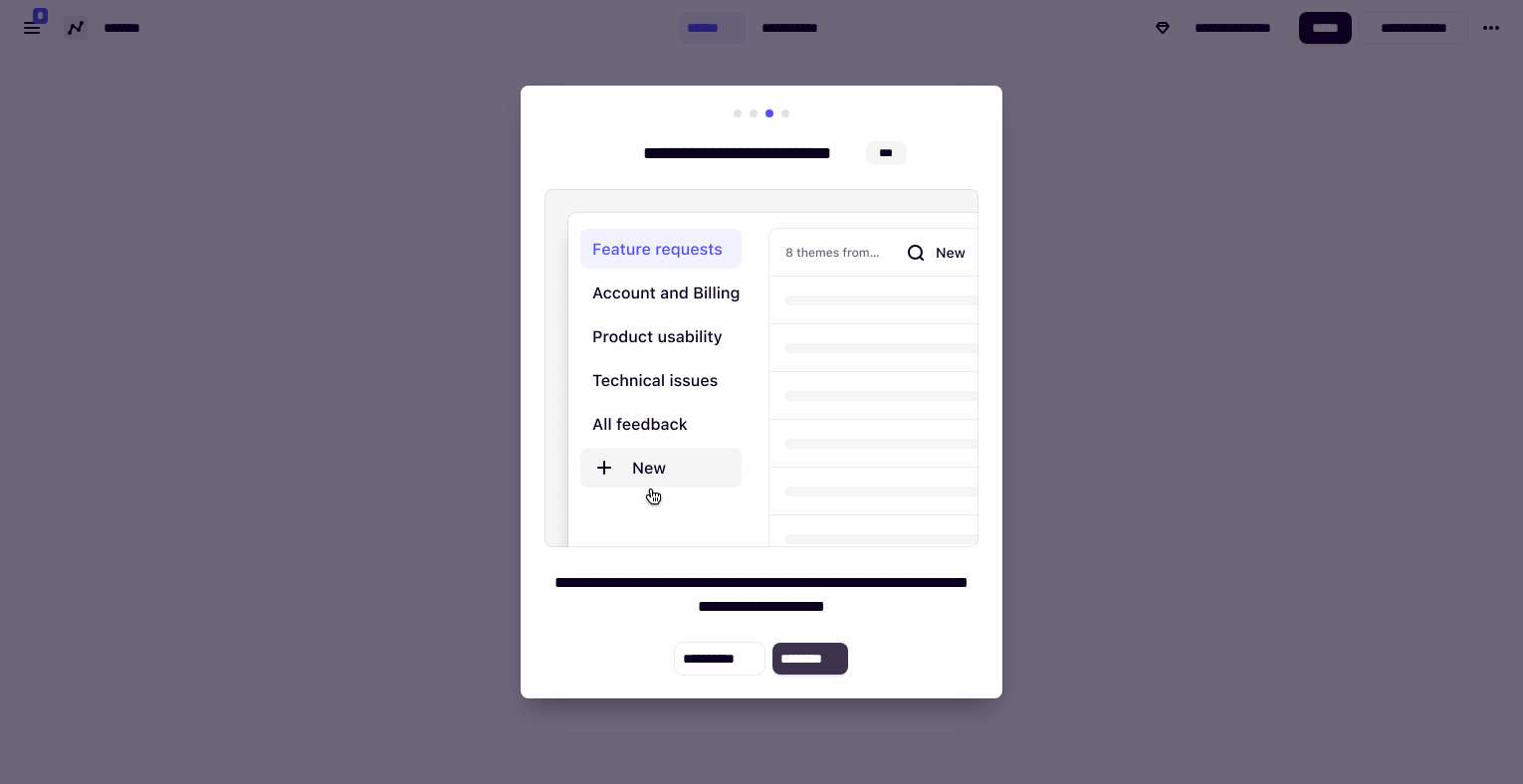 click on "********" 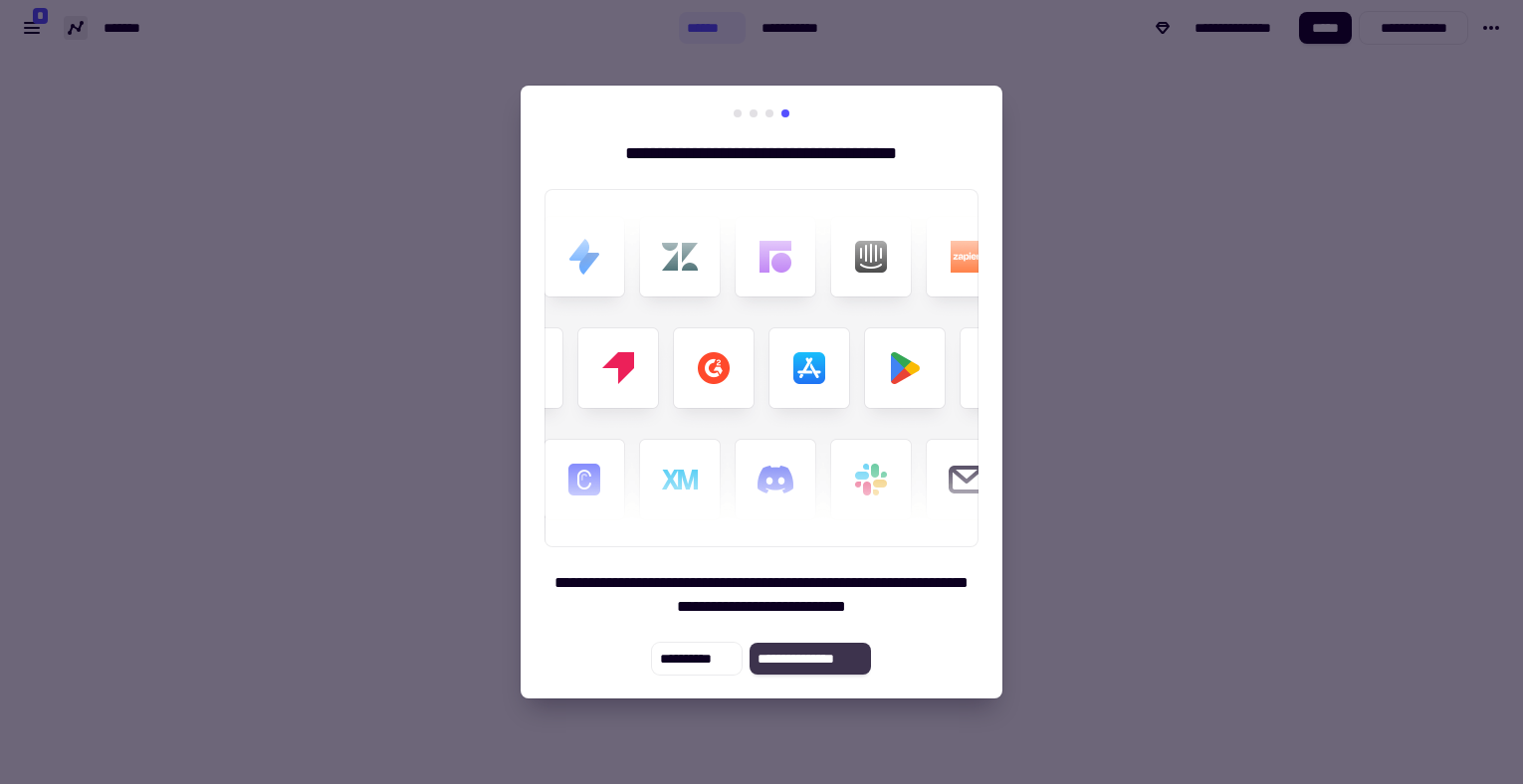 click on "**********" 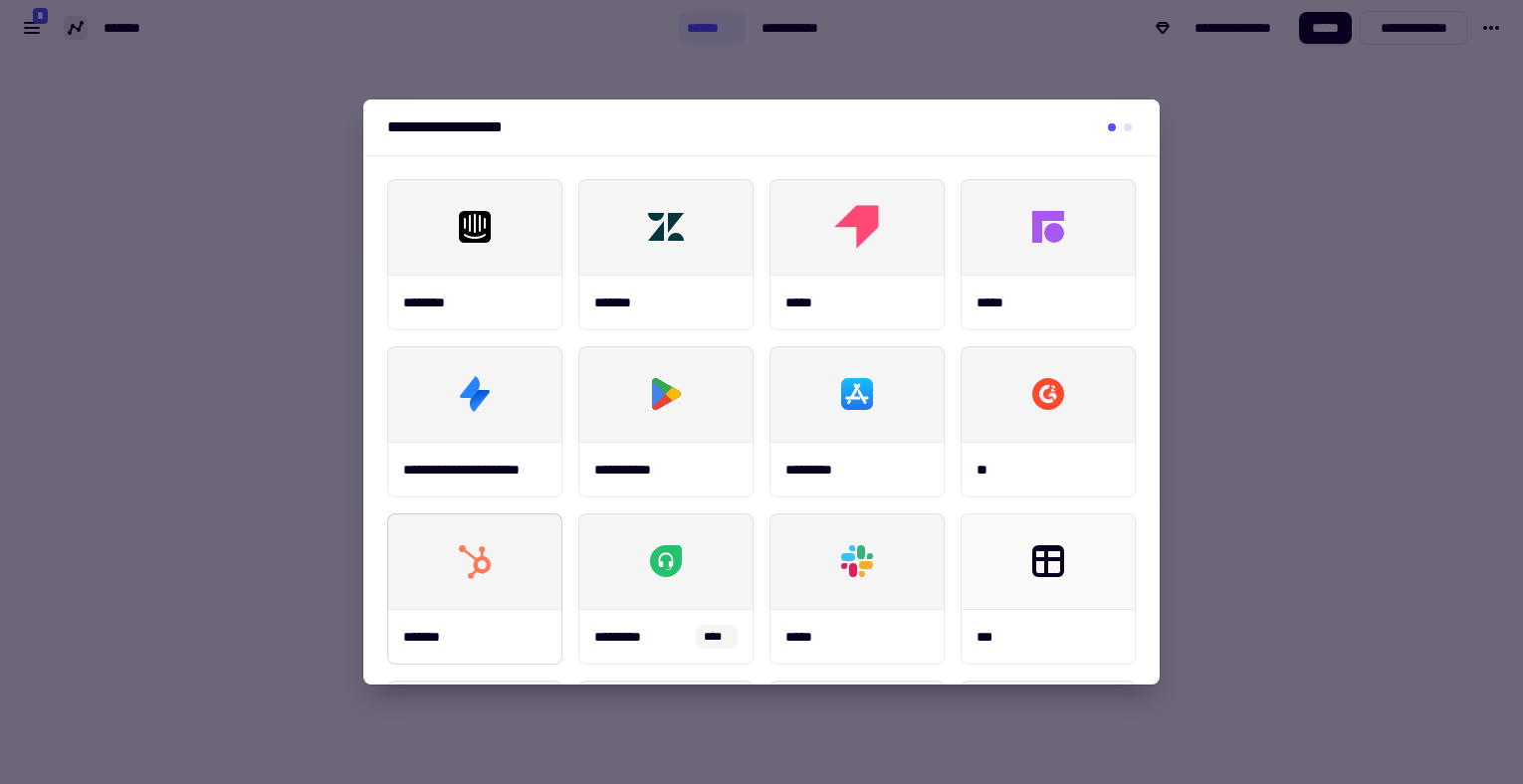 scroll, scrollTop: 505, scrollLeft: 0, axis: vertical 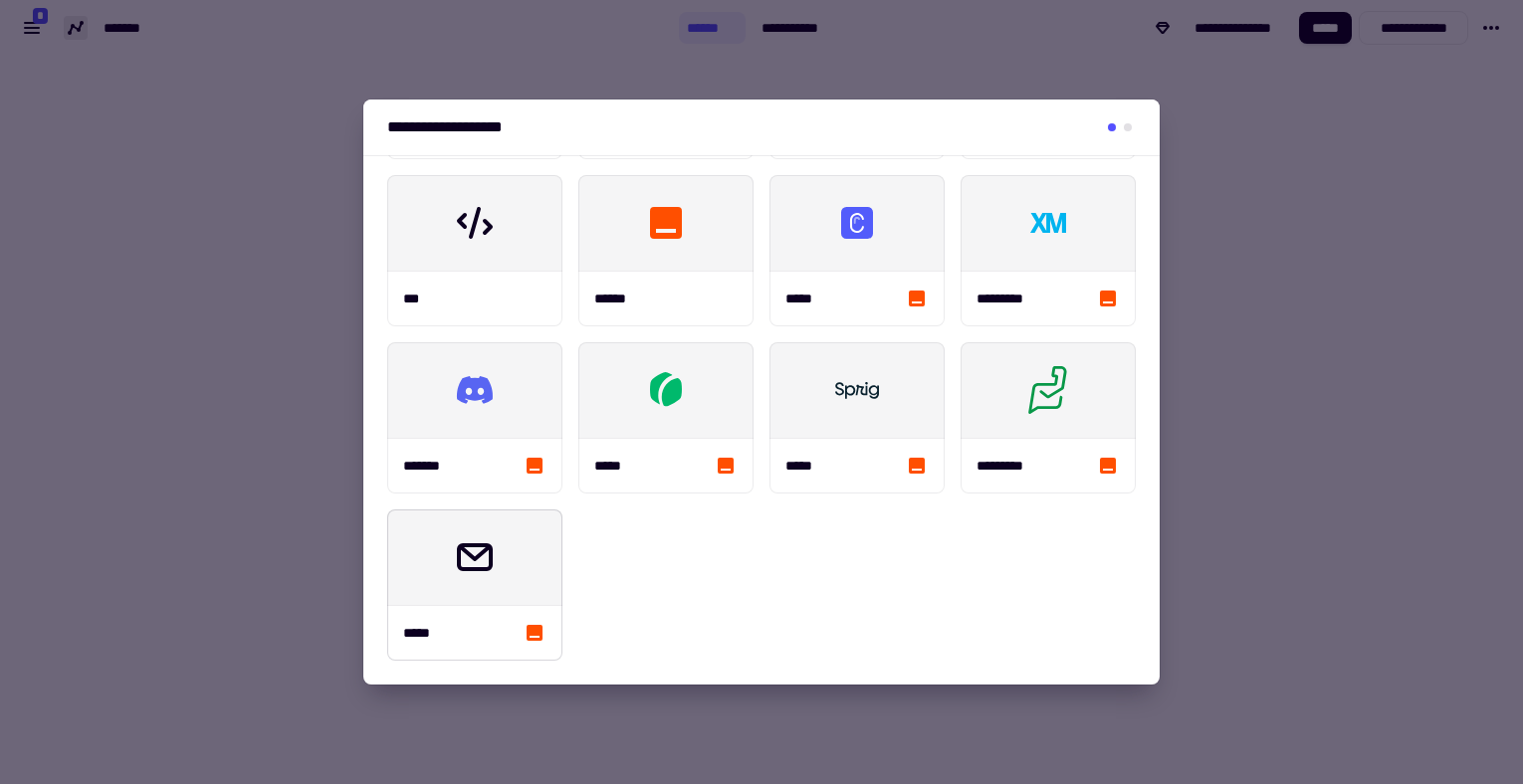 click at bounding box center [857, 223] 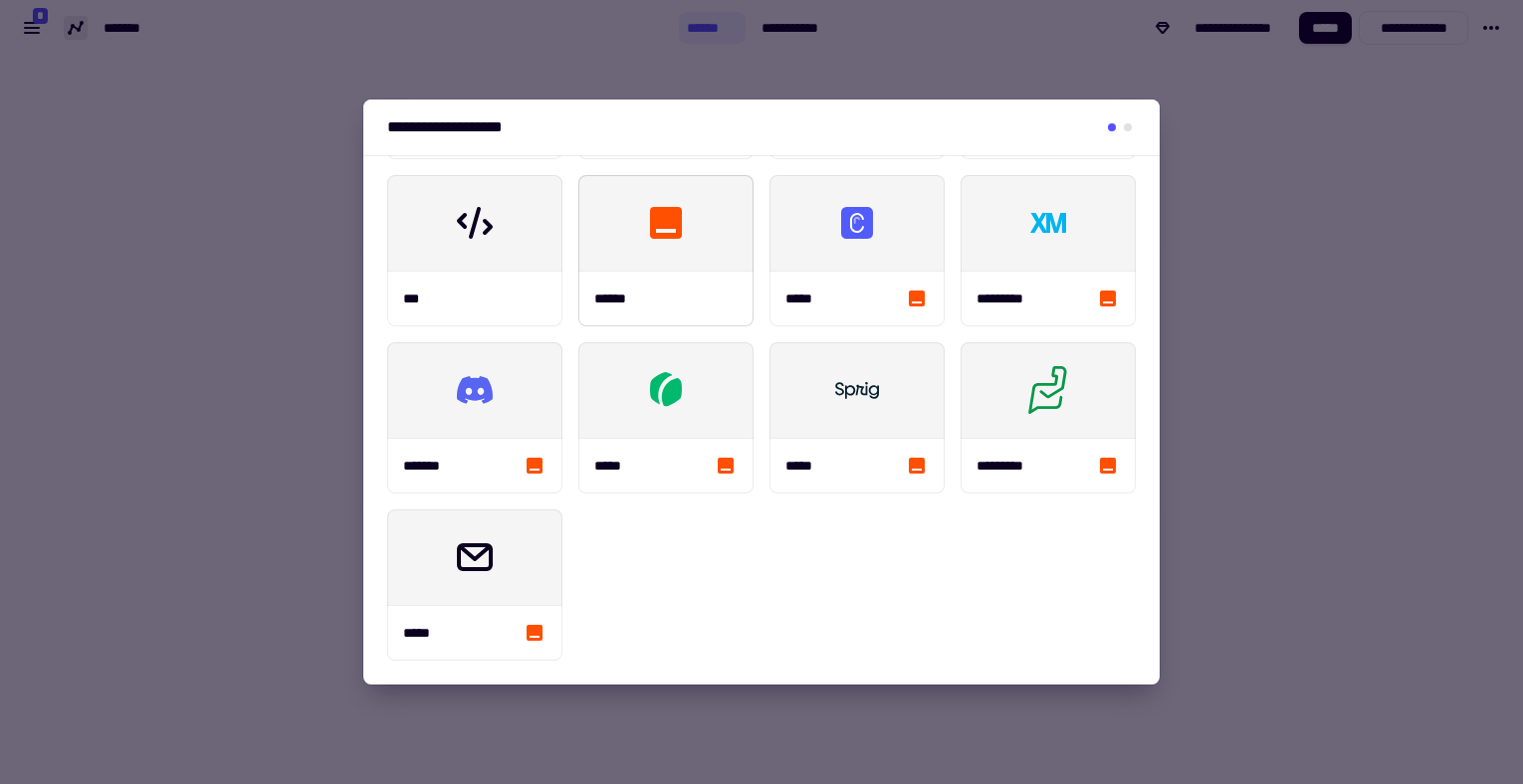 click on "******" at bounding box center (666, 298) 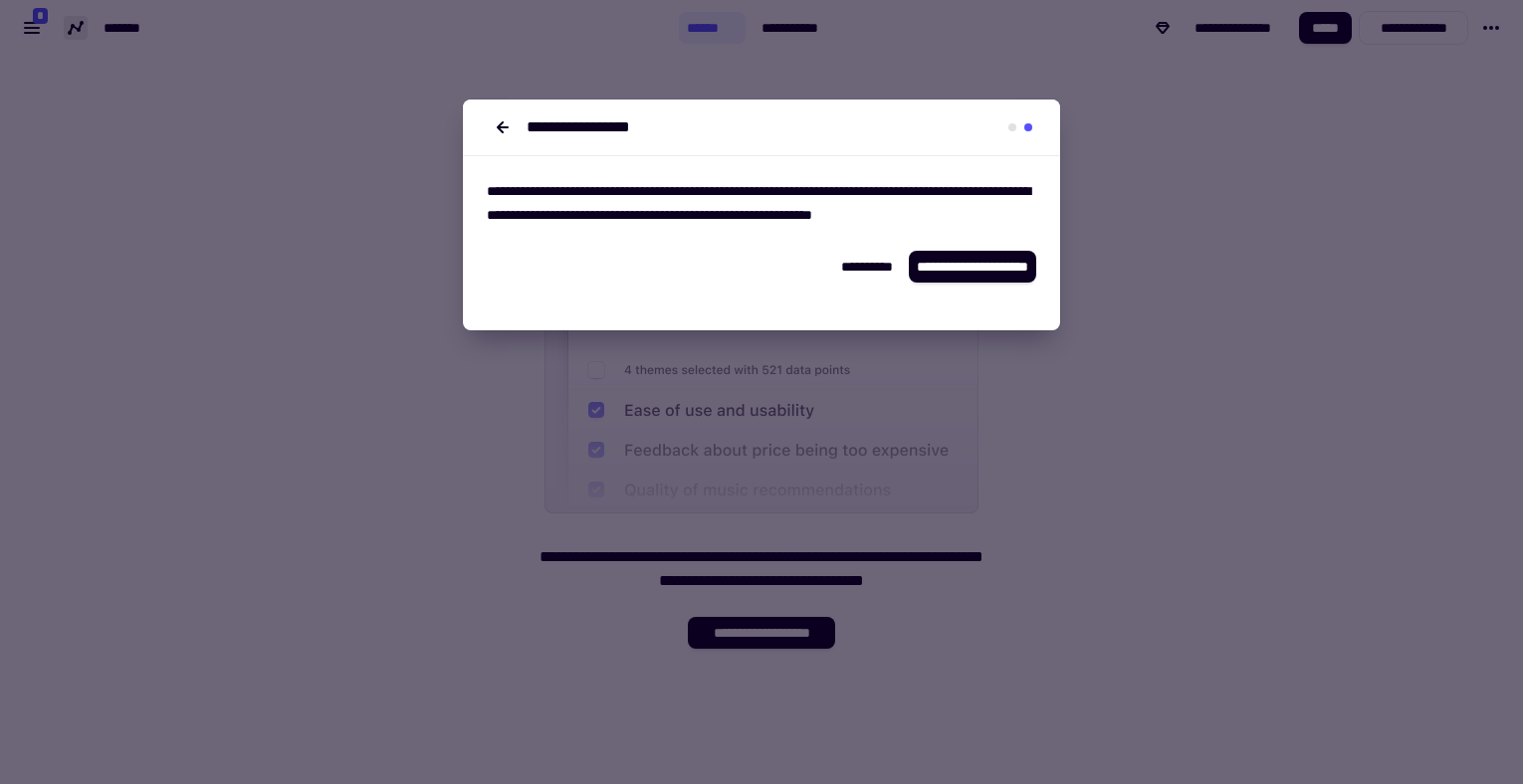scroll, scrollTop: 0, scrollLeft: 0, axis: both 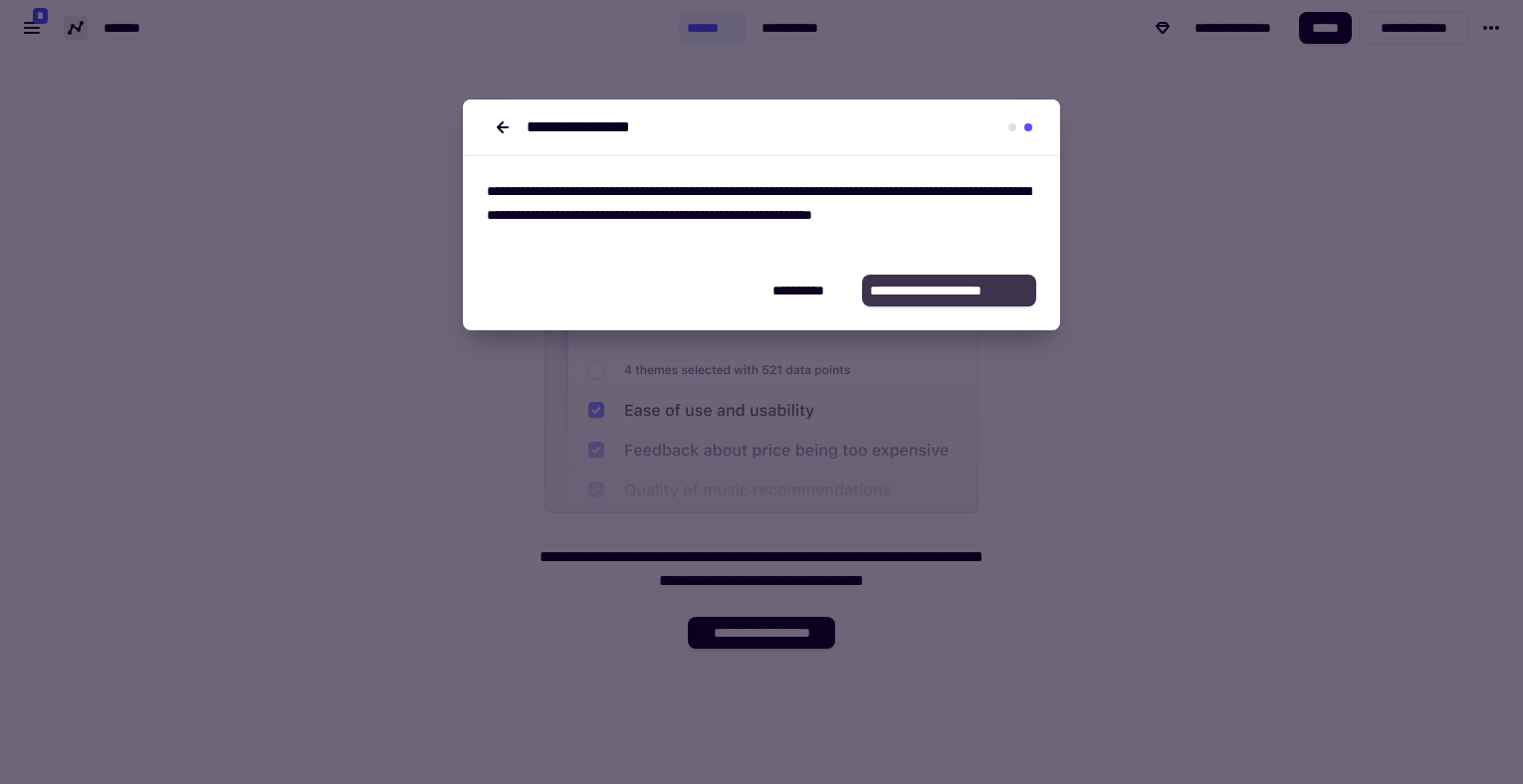 click on "**********" 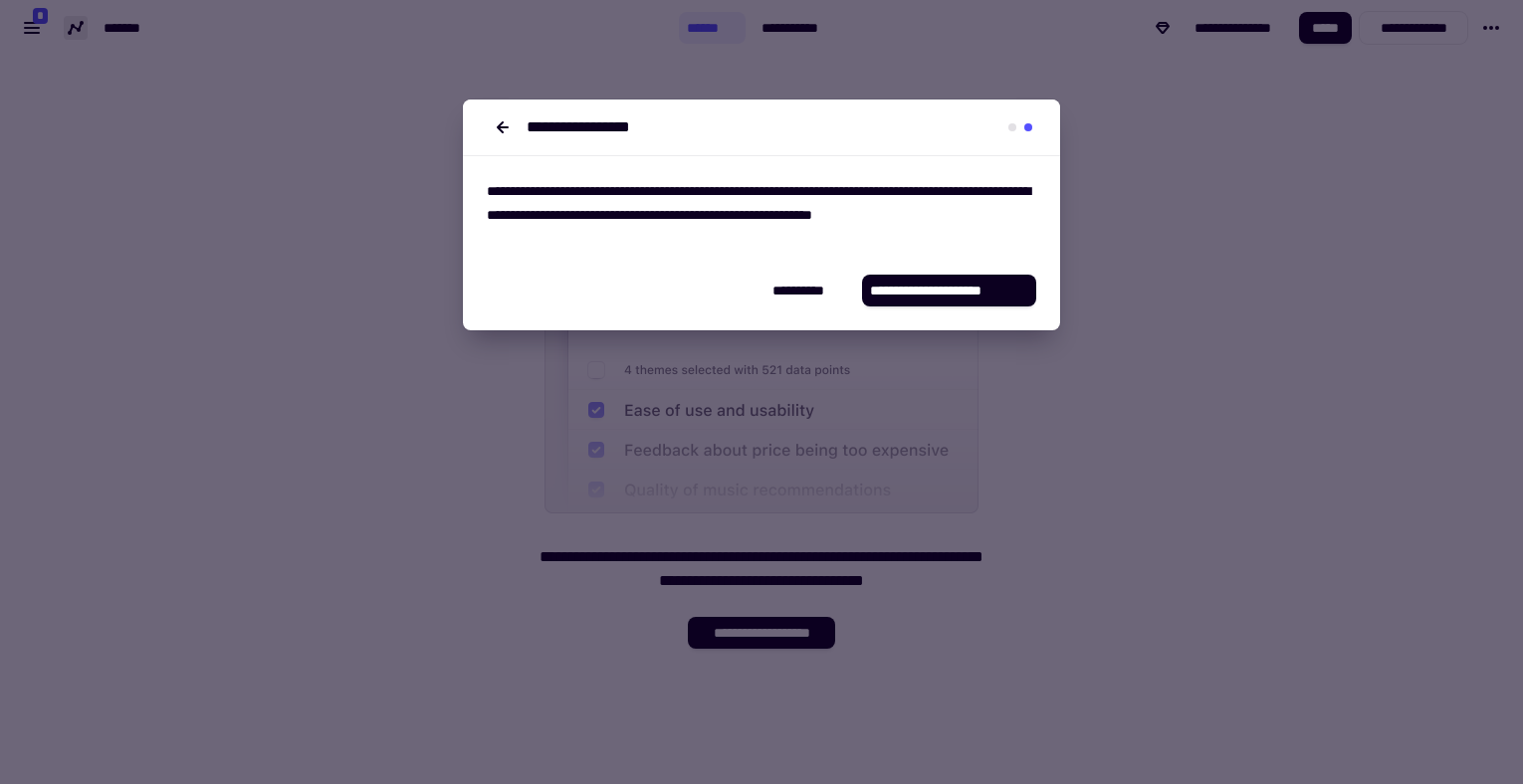 click at bounding box center [762, 392] 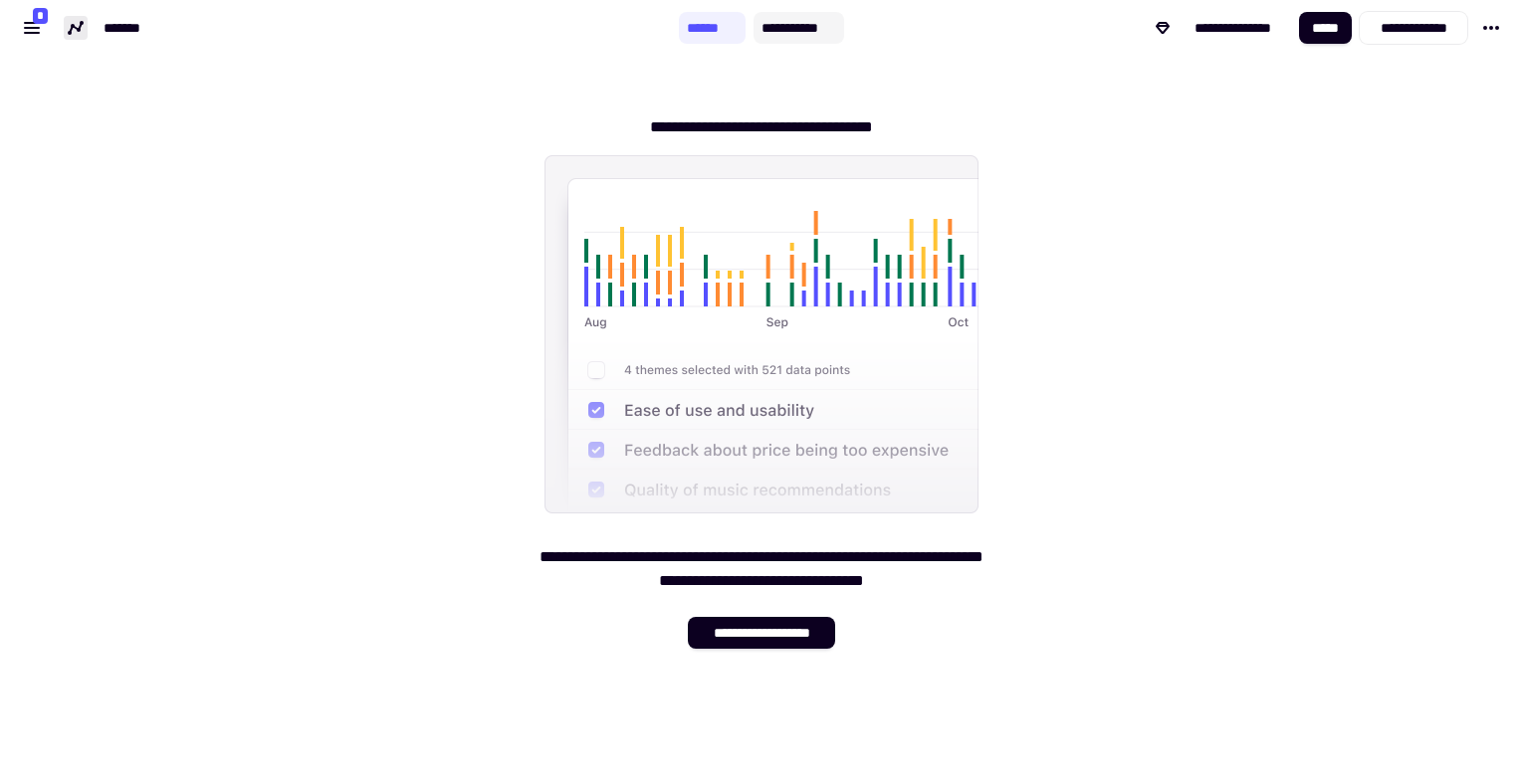 click on "**********" 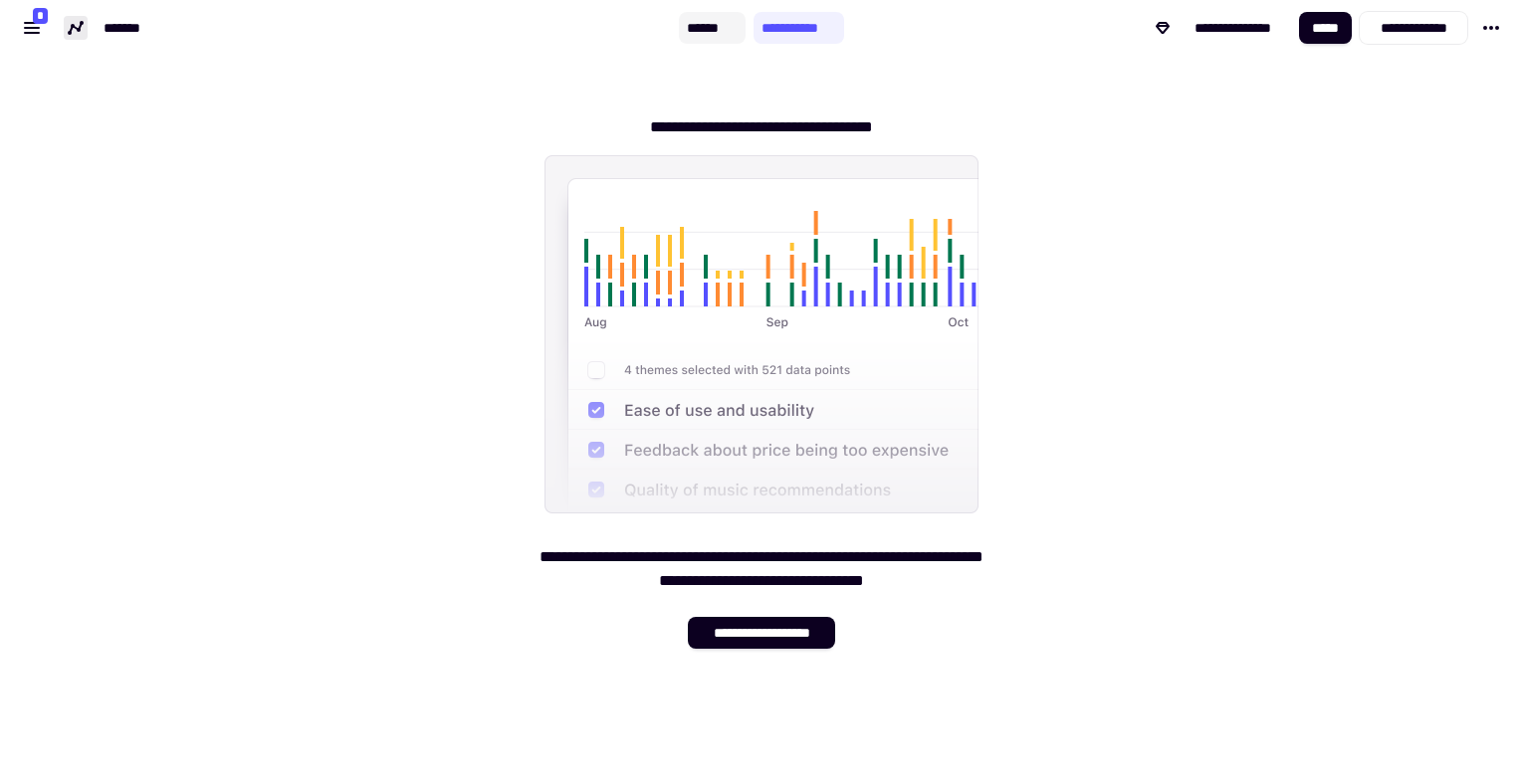 click on "******" 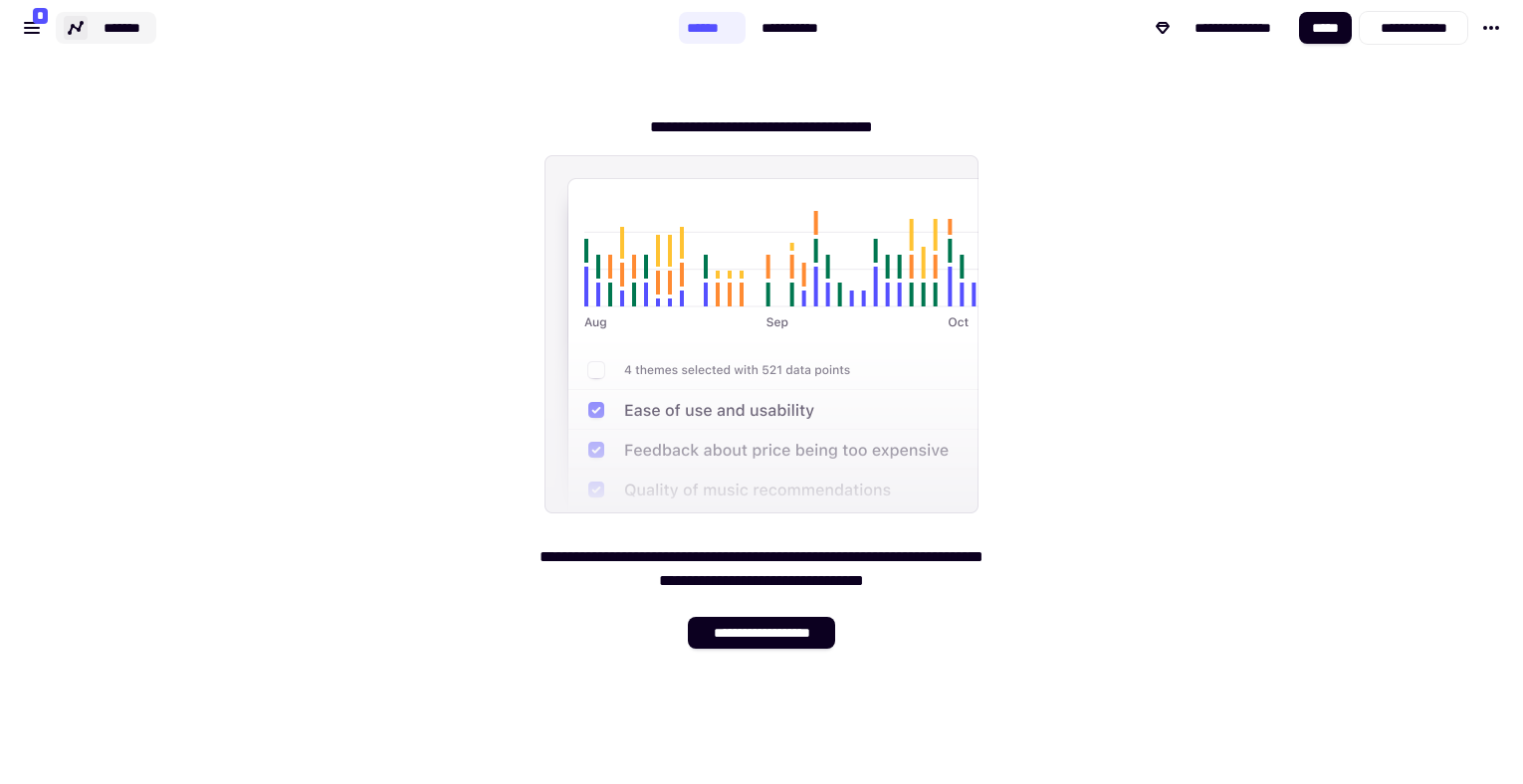 click on "*******" 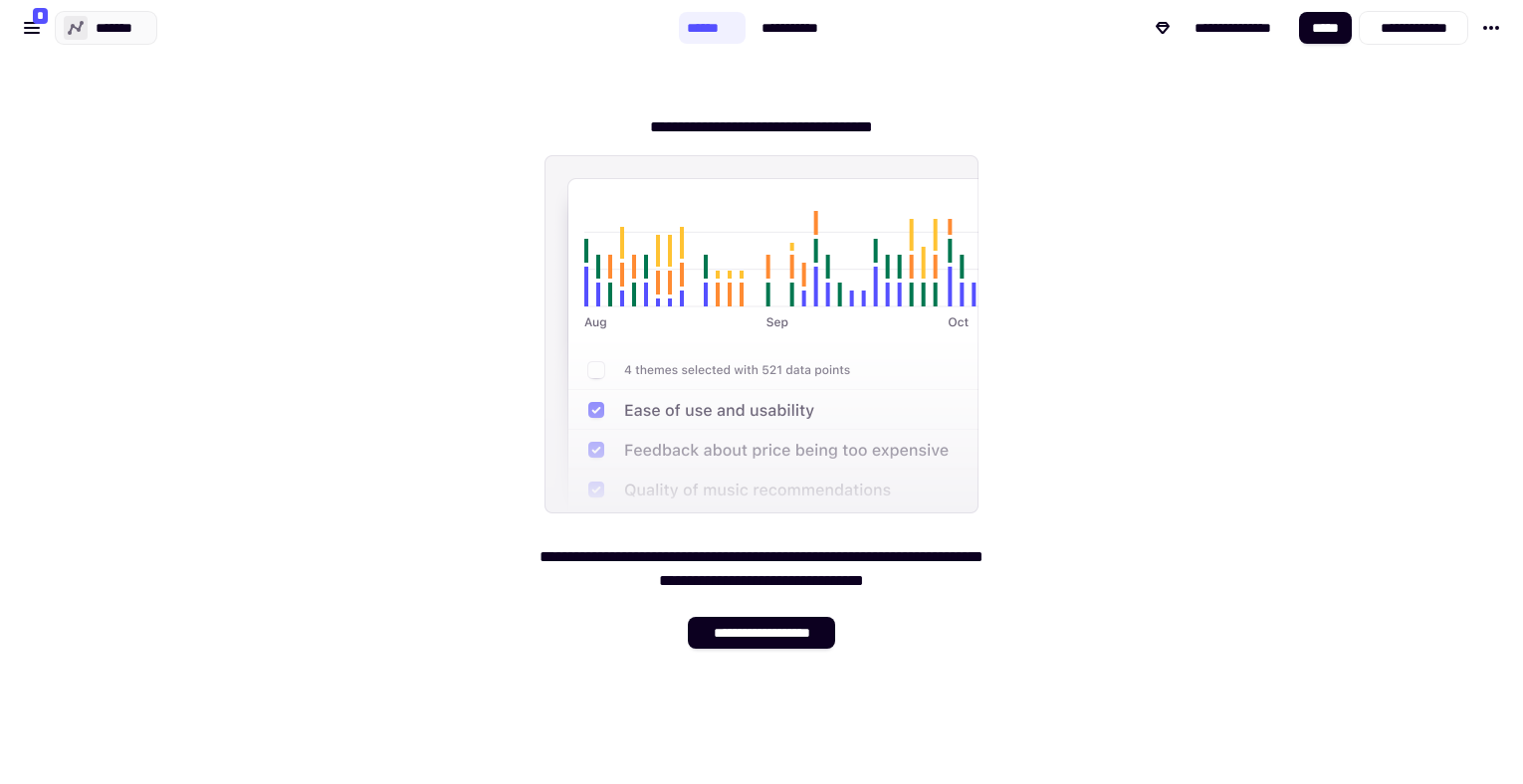 click on "*******" at bounding box center [106, 28] 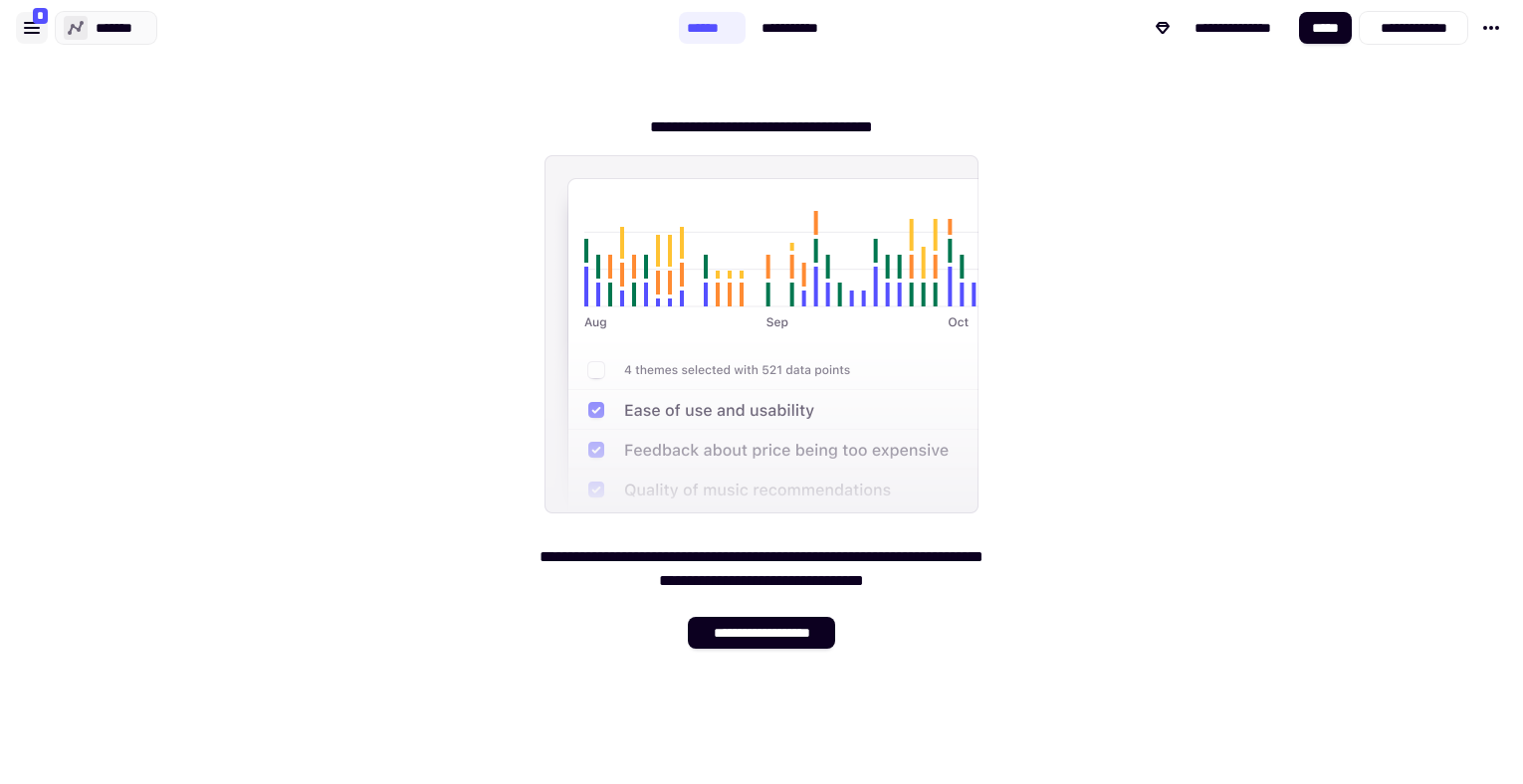 click 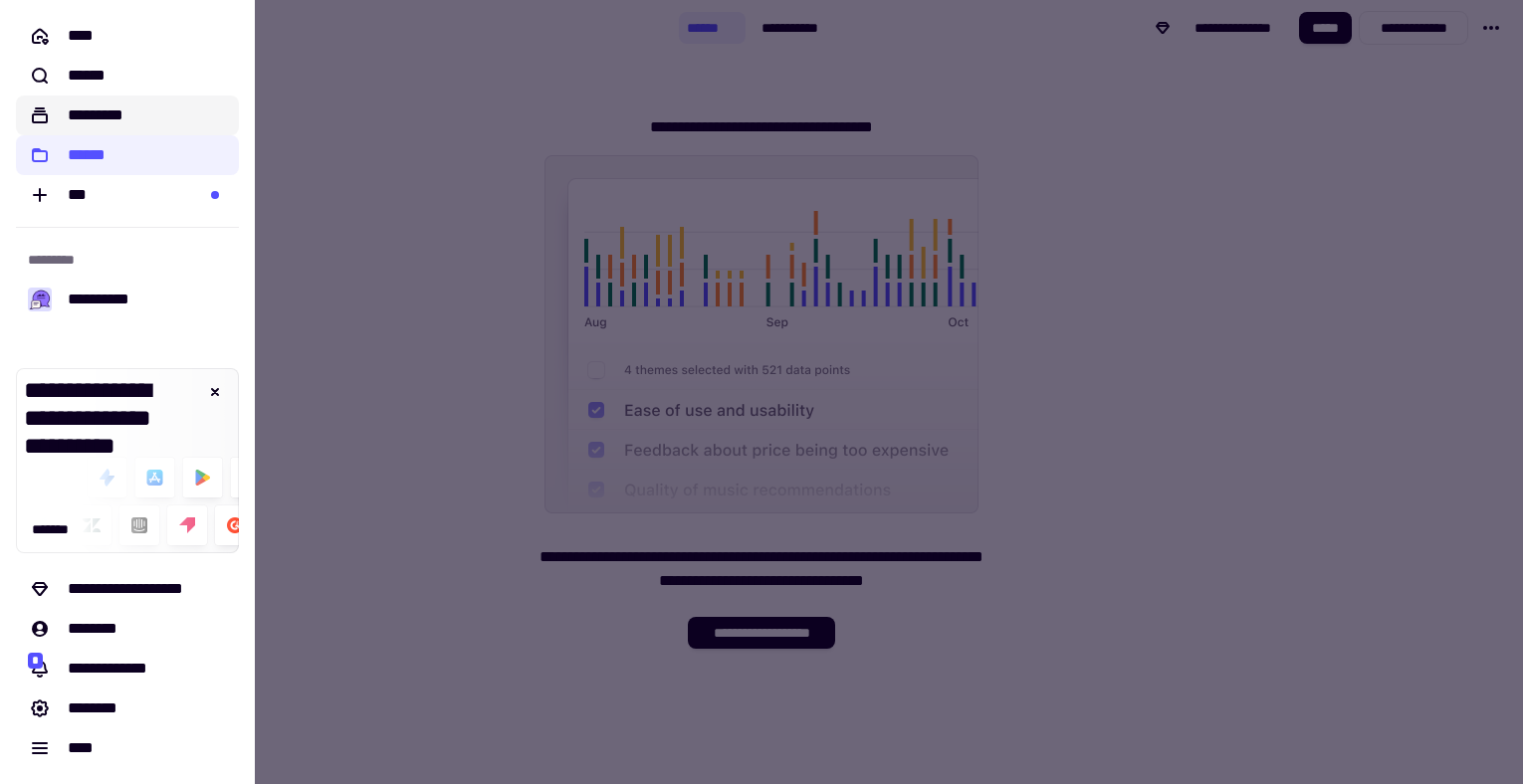 click 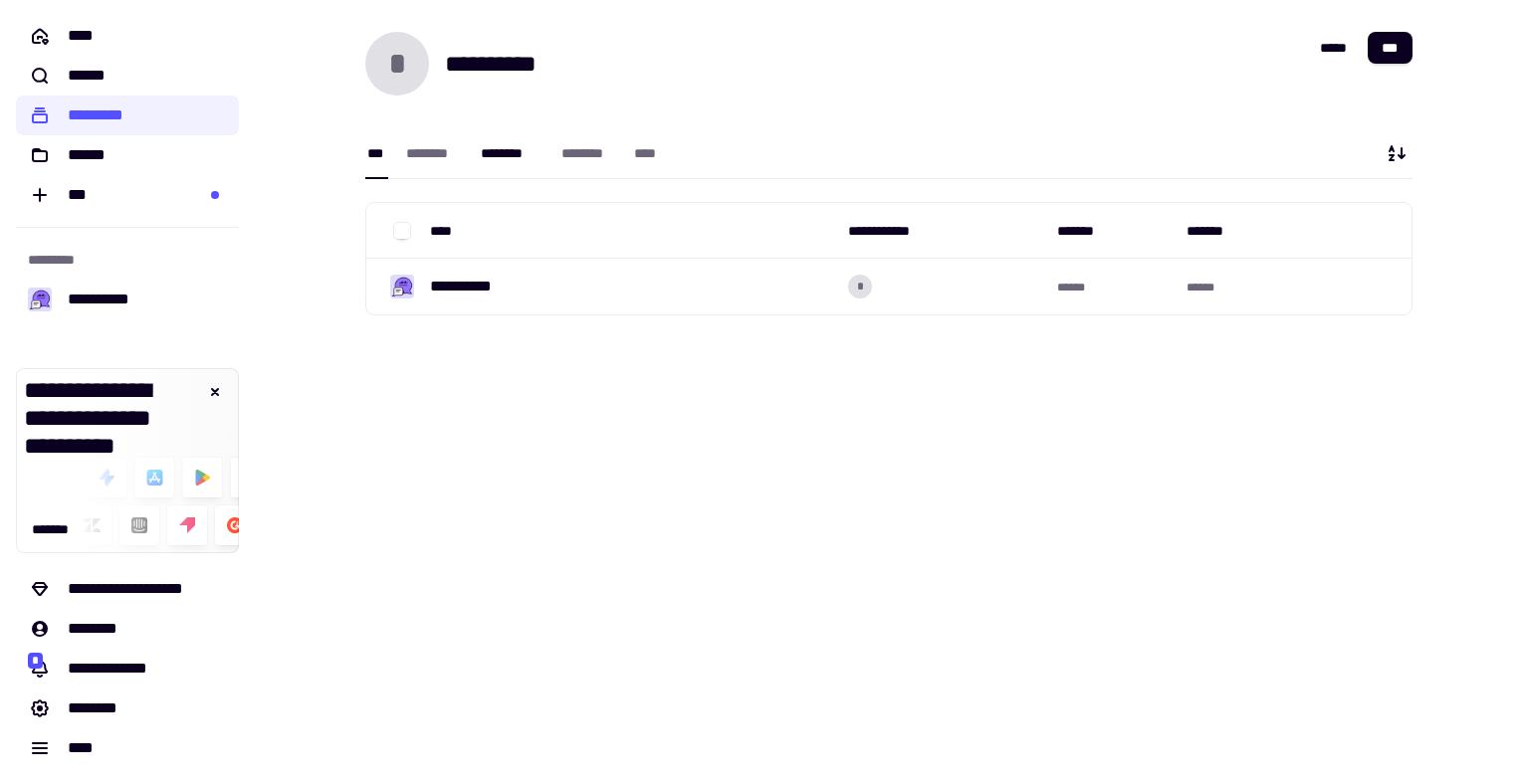 click on "********" at bounding box center [511, 153] 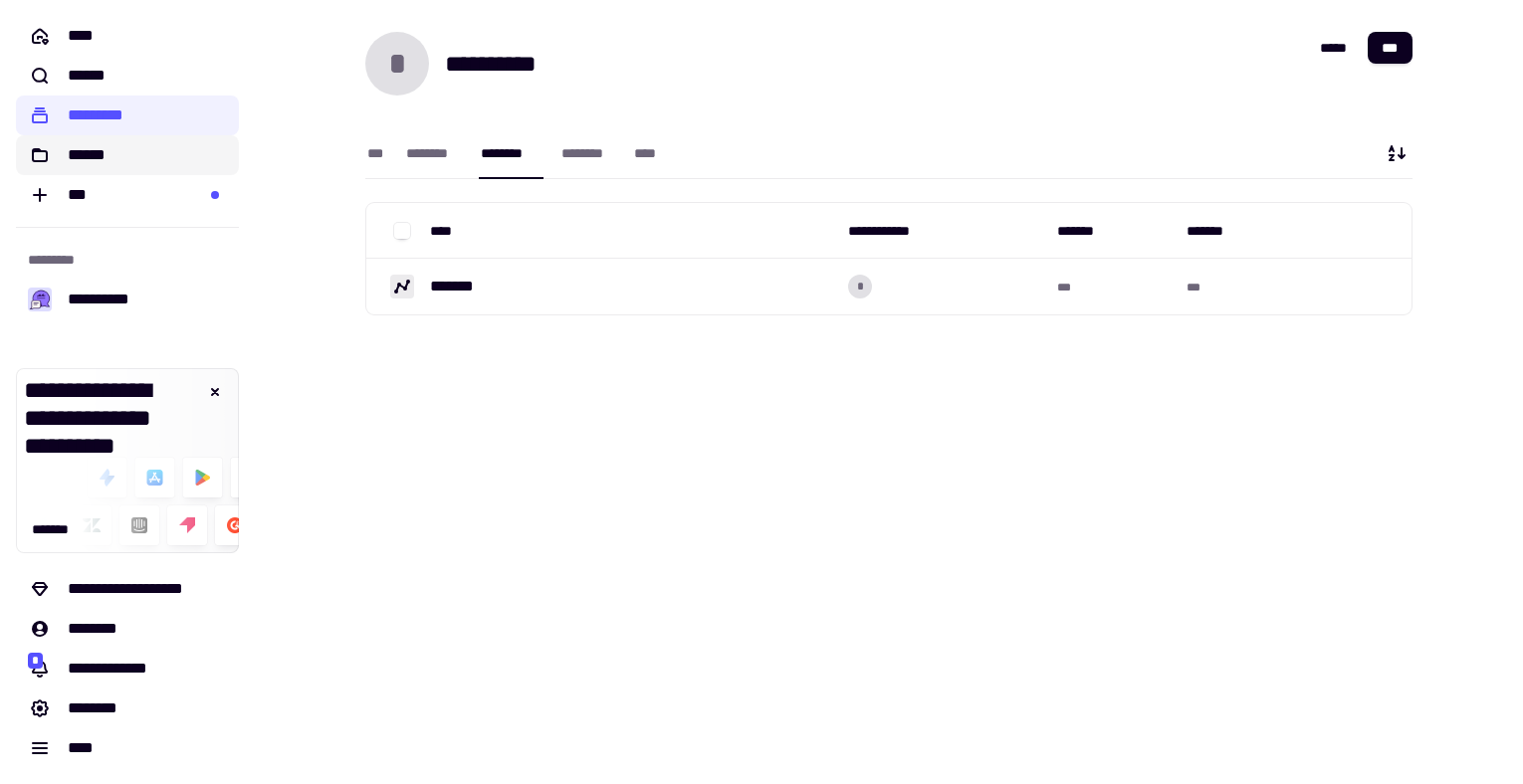 click on "******" 